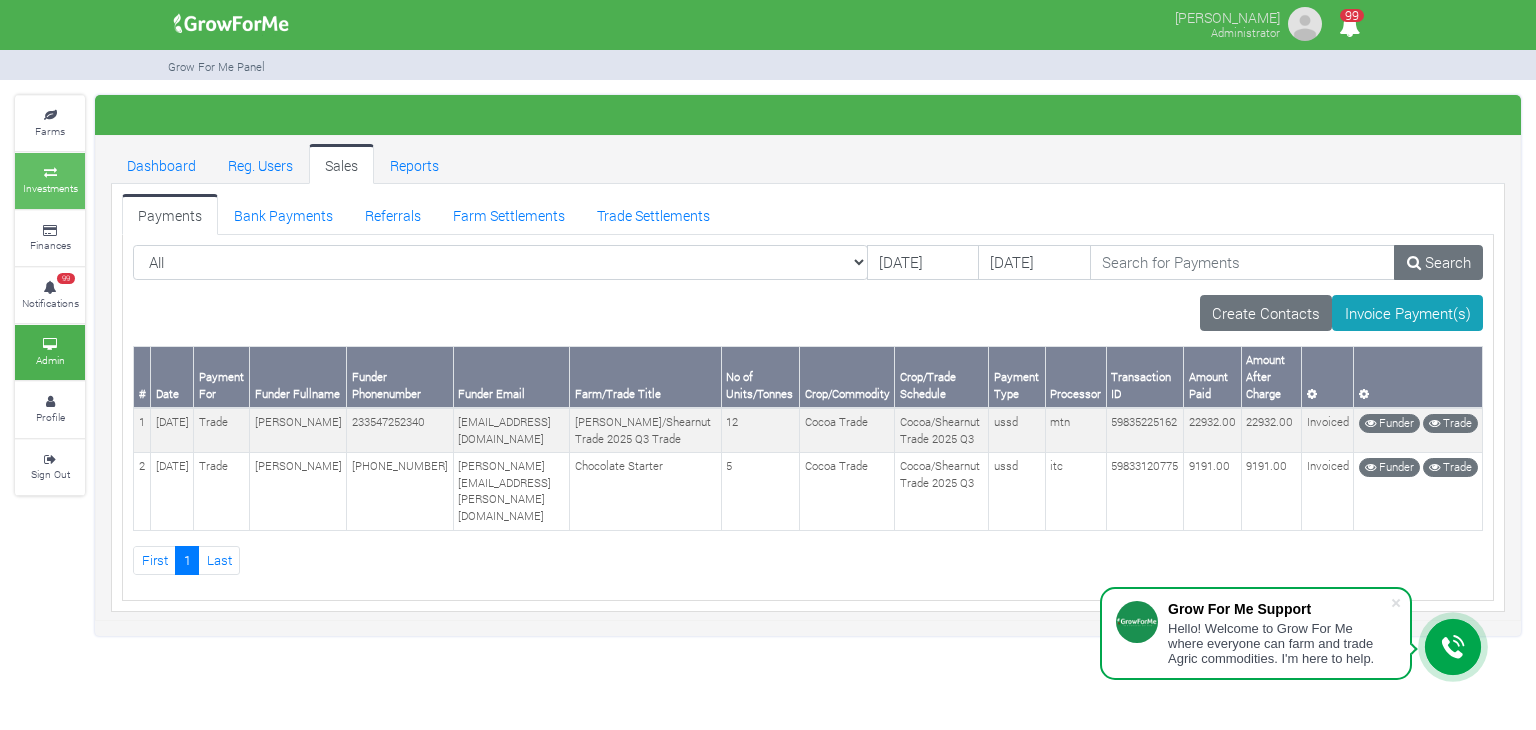 scroll, scrollTop: 0, scrollLeft: 0, axis: both 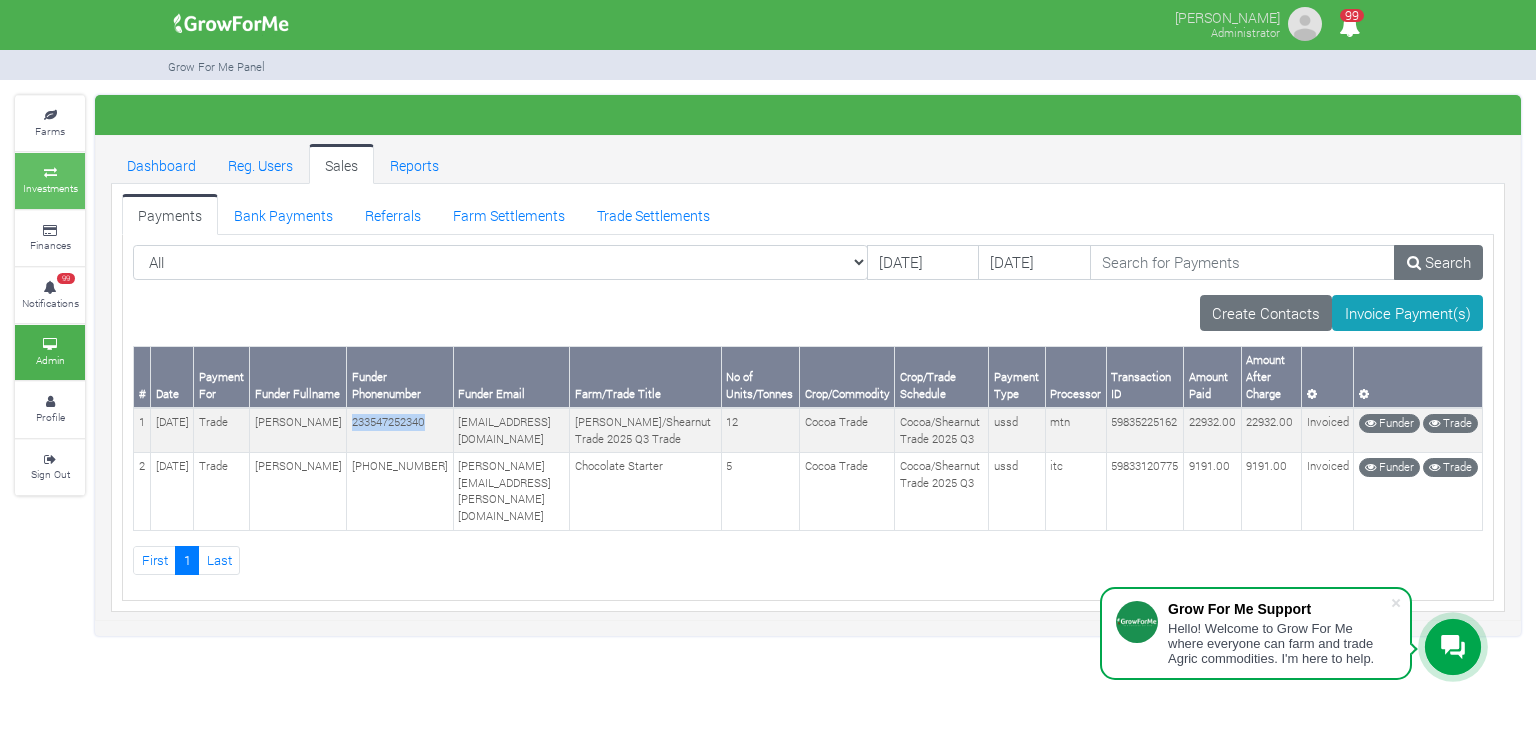 click on "Investments" at bounding box center [50, 188] 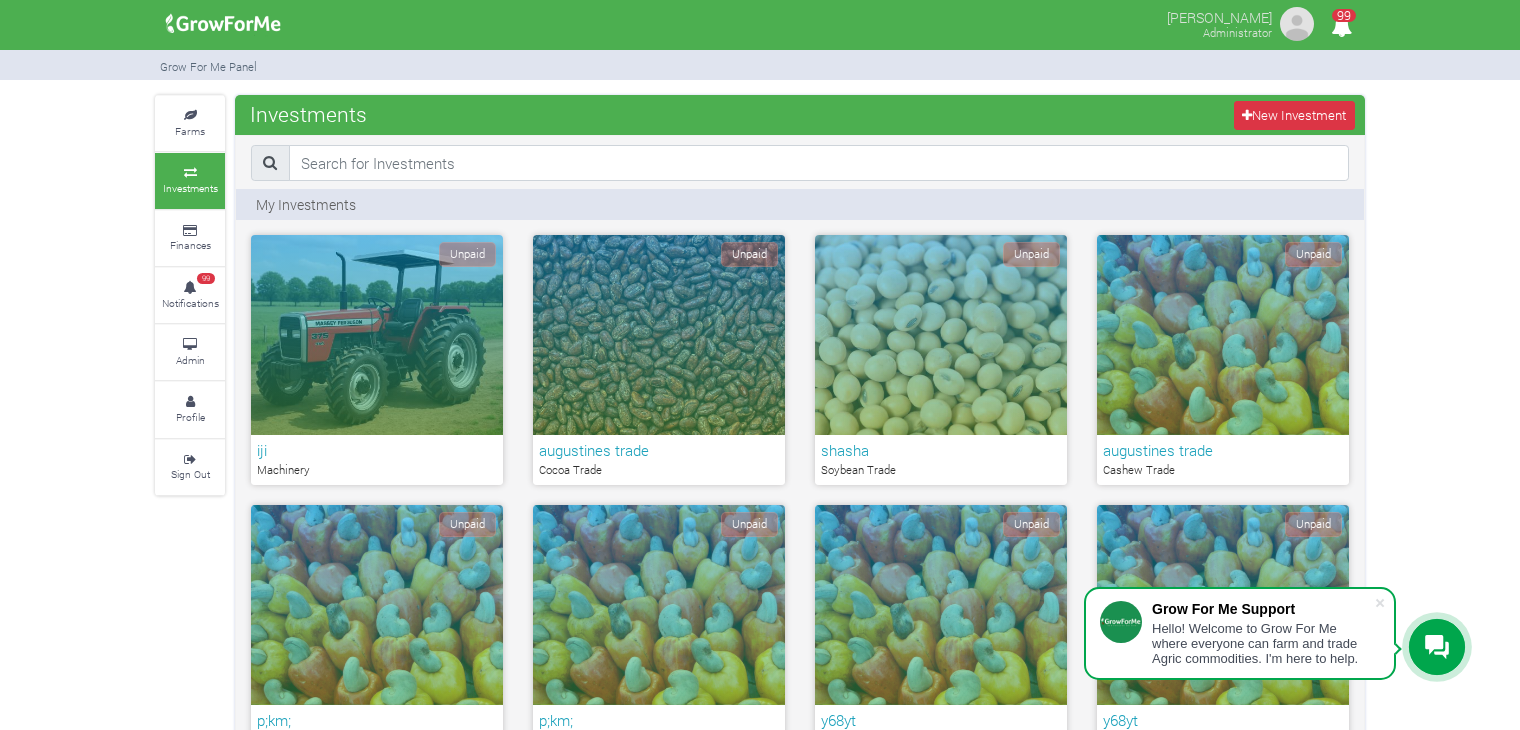 scroll, scrollTop: 1895, scrollLeft: 0, axis: vertical 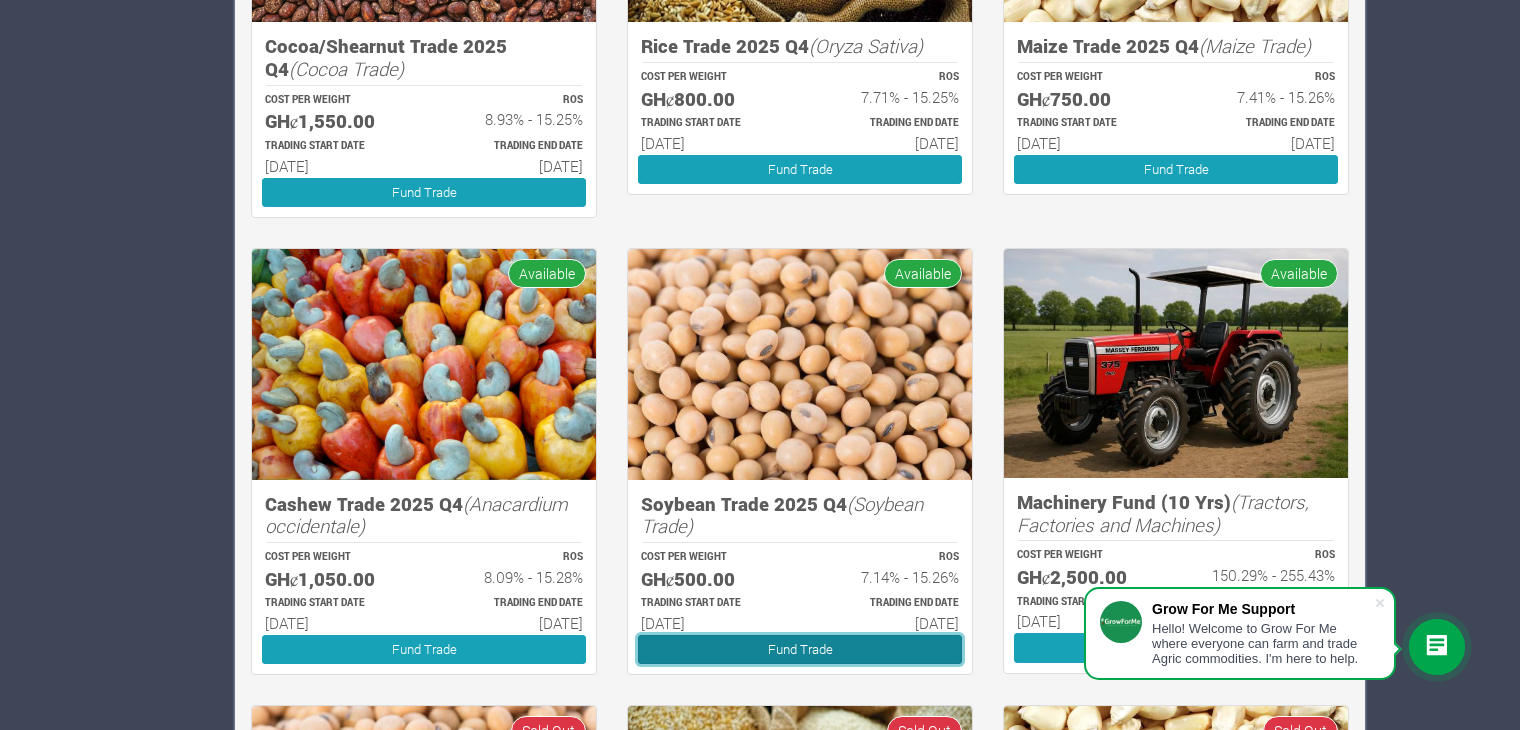 click on "Fund Trade" at bounding box center (800, 649) 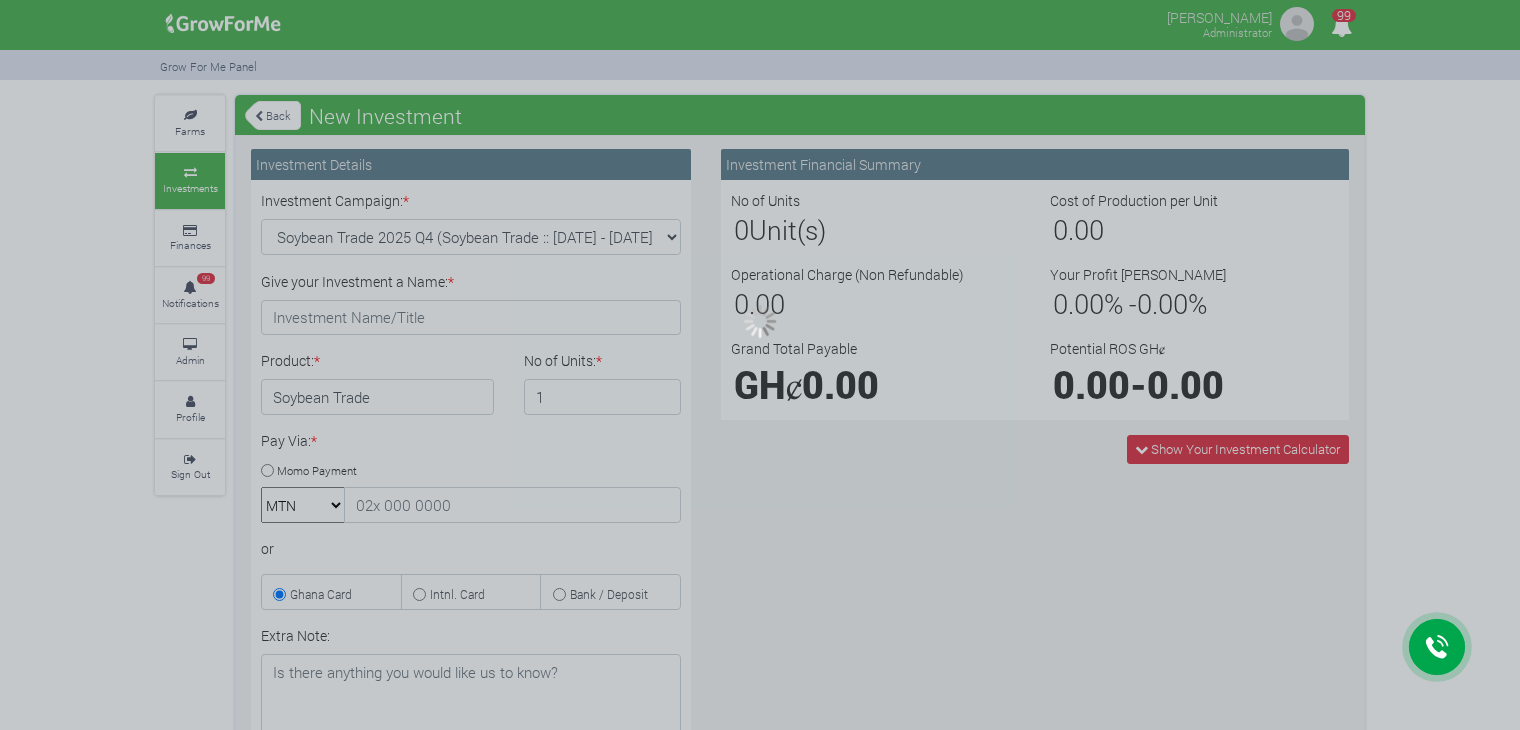 scroll, scrollTop: 0, scrollLeft: 0, axis: both 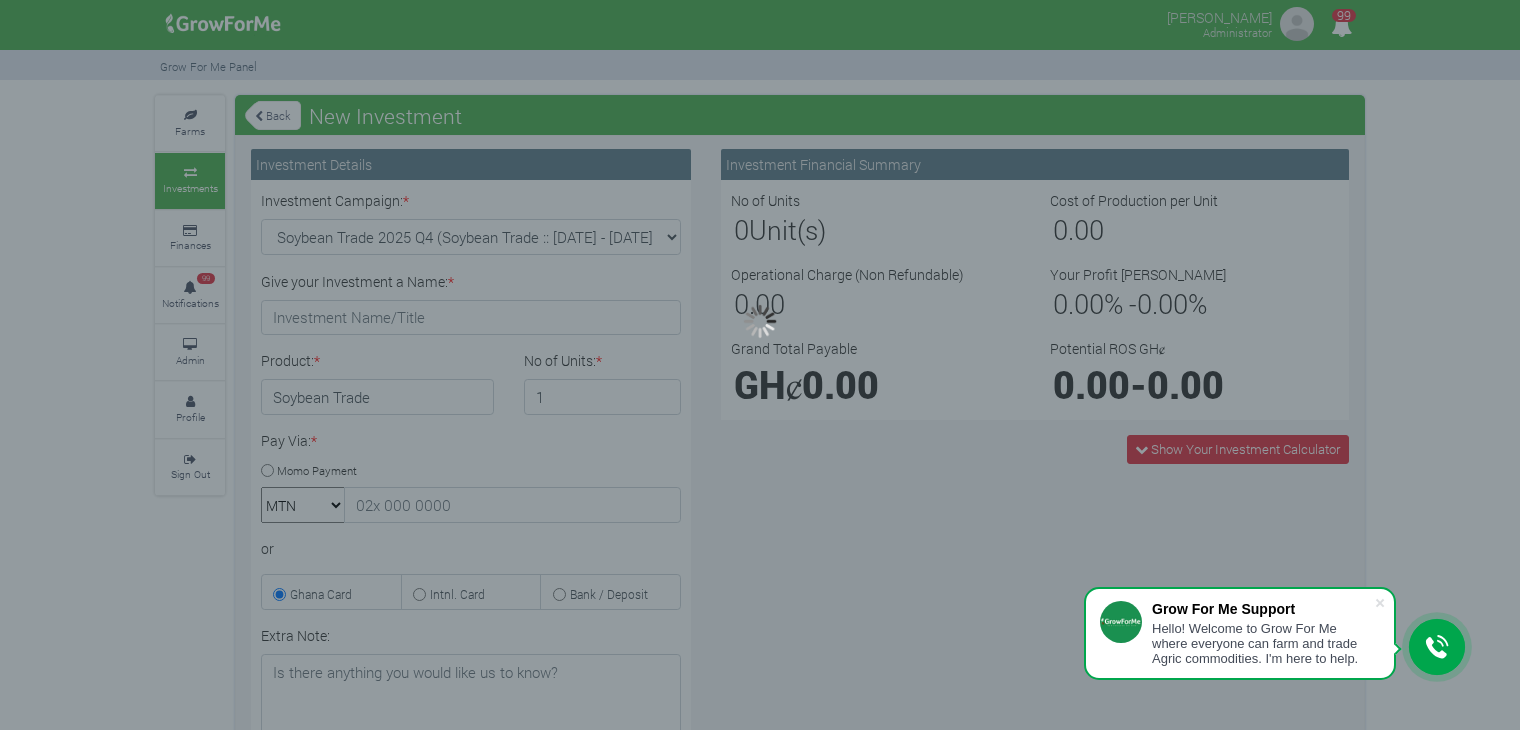 type on "1" 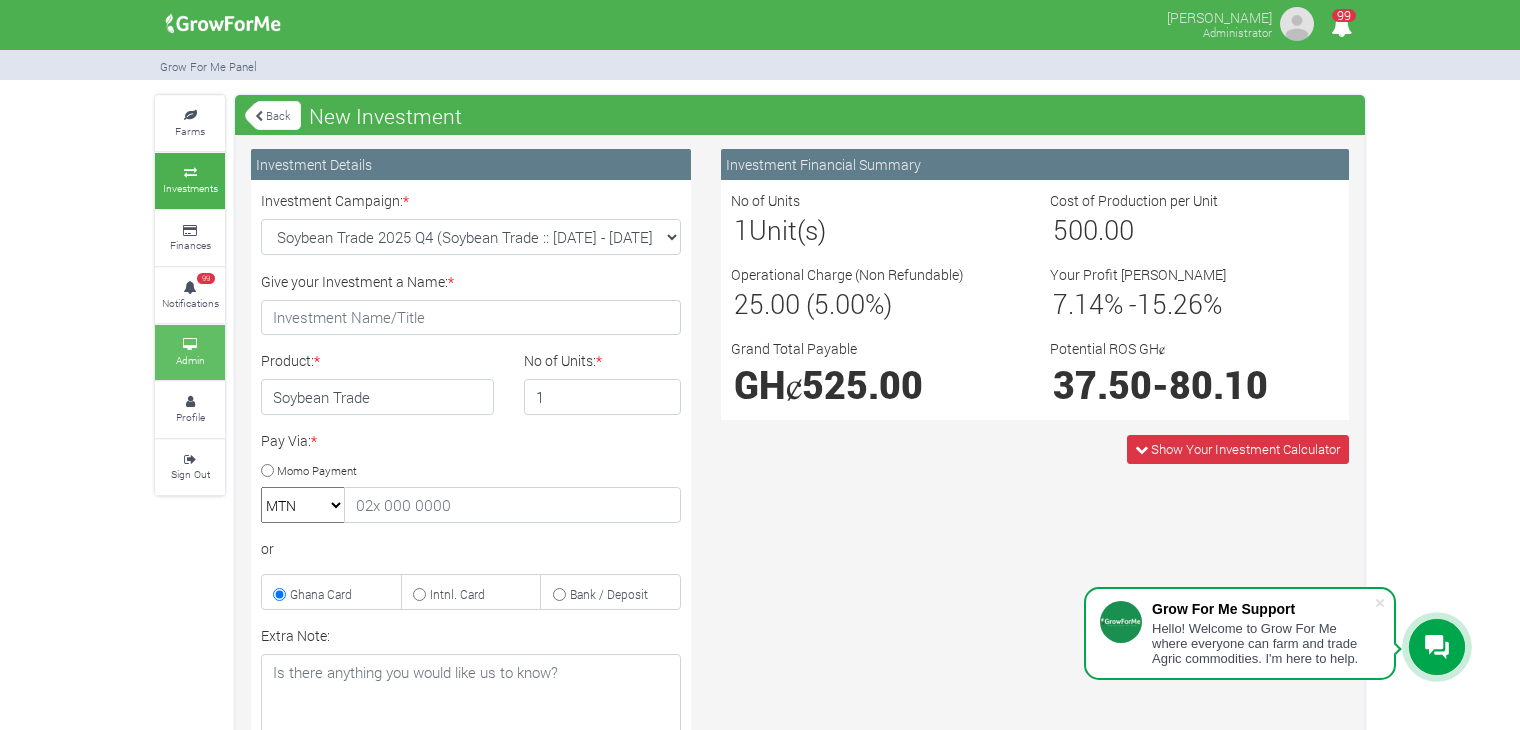 click on "Admin" at bounding box center (190, 360) 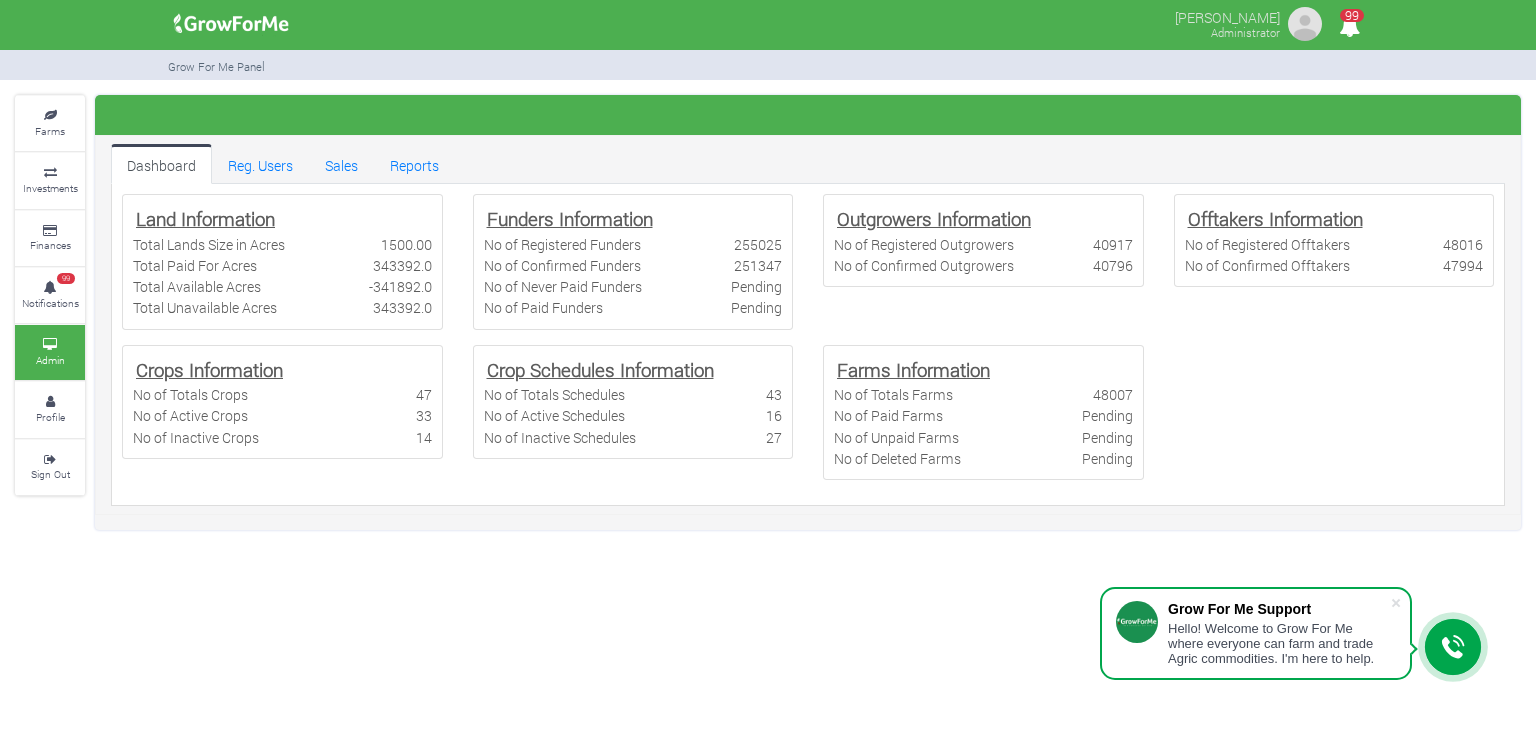 scroll, scrollTop: 0, scrollLeft: 0, axis: both 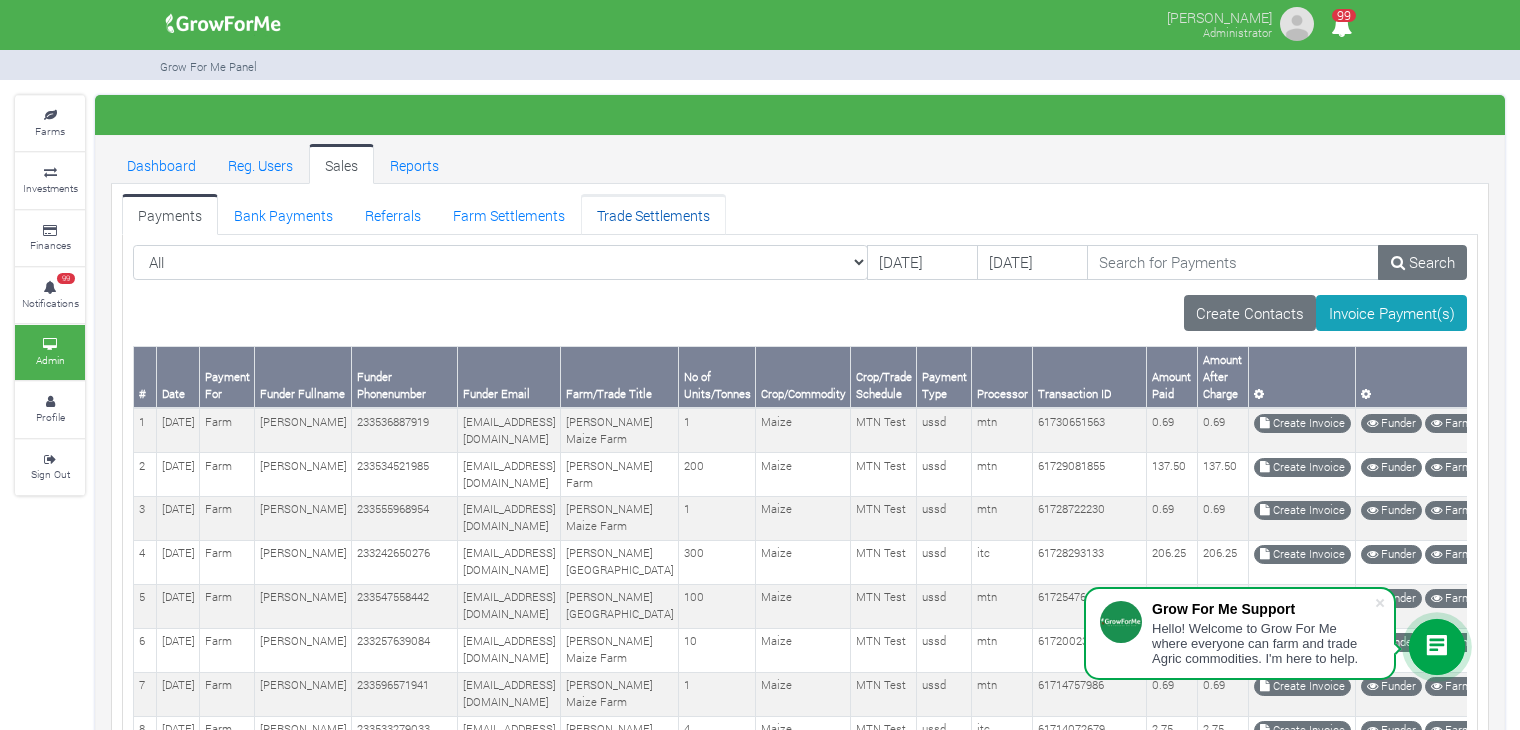 click on "Trade Settlements" at bounding box center (653, 214) 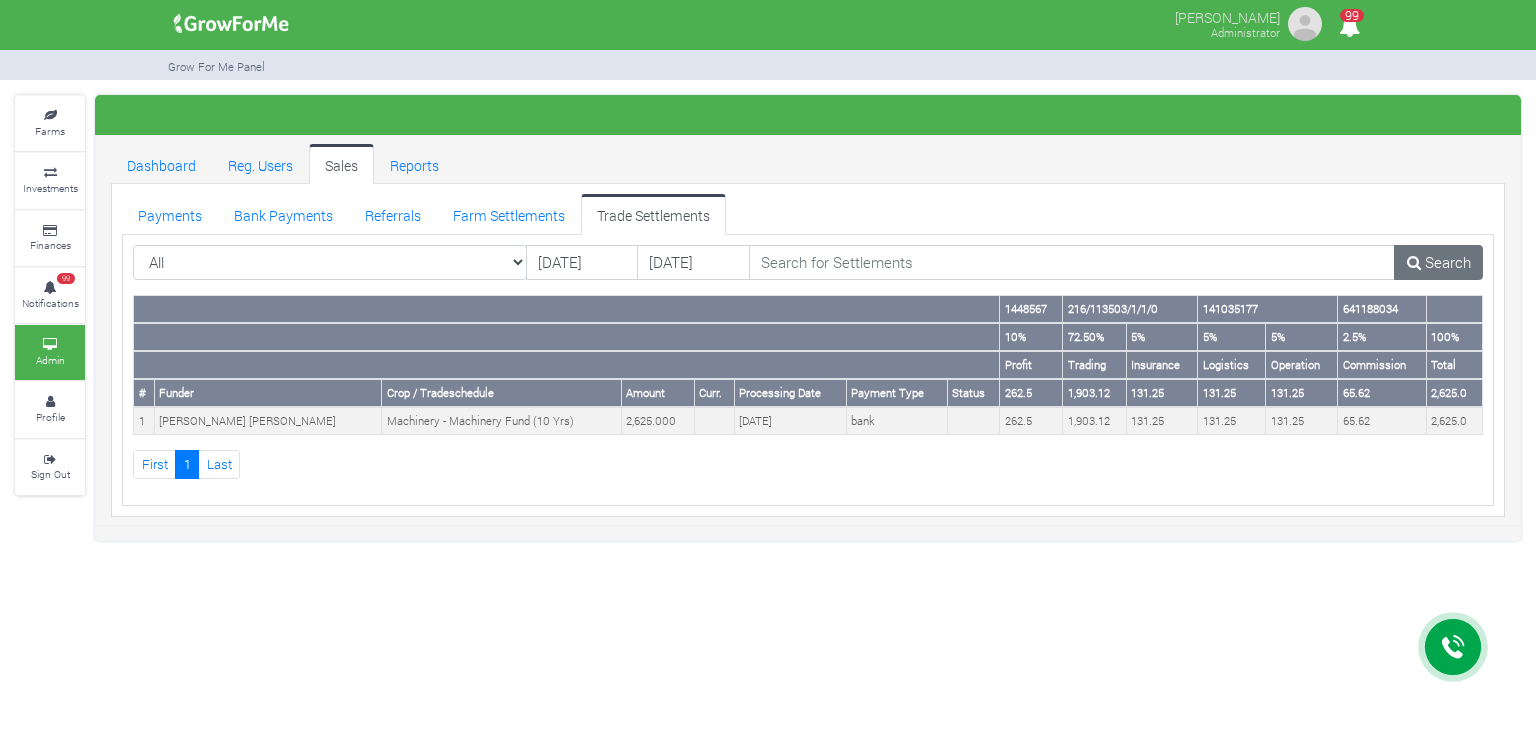 scroll, scrollTop: 0, scrollLeft: 0, axis: both 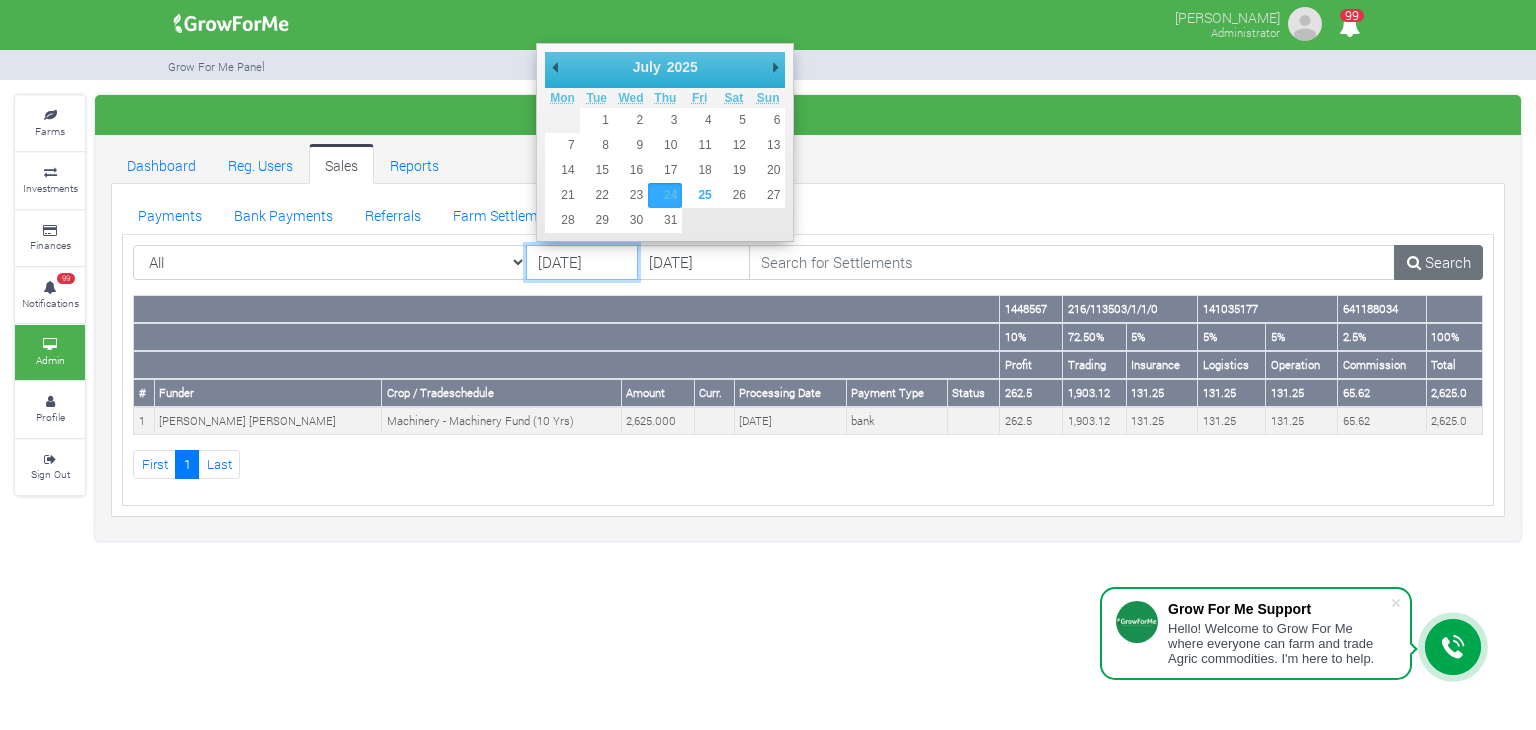 click on "[DATE]" at bounding box center (582, 263) 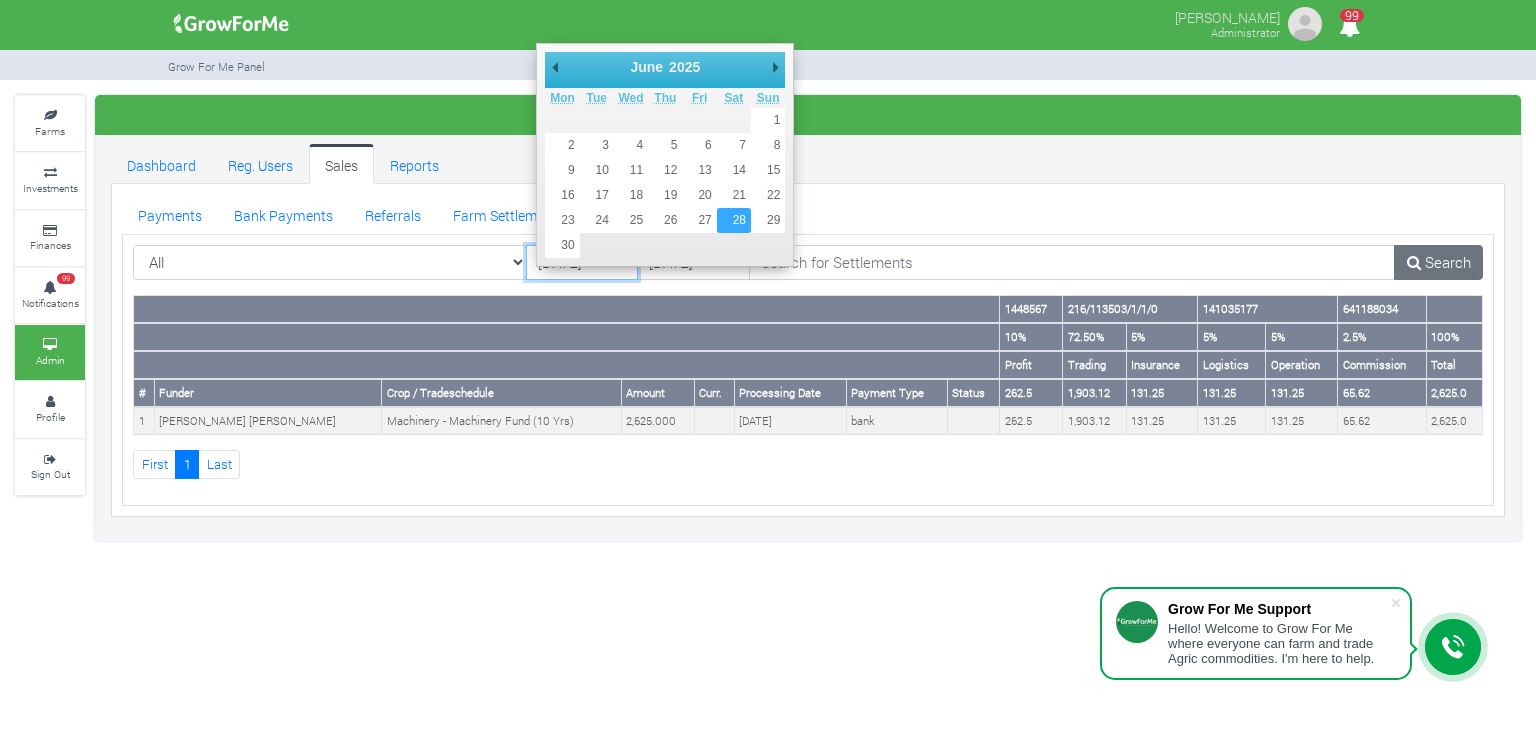 type on "[DATE]" 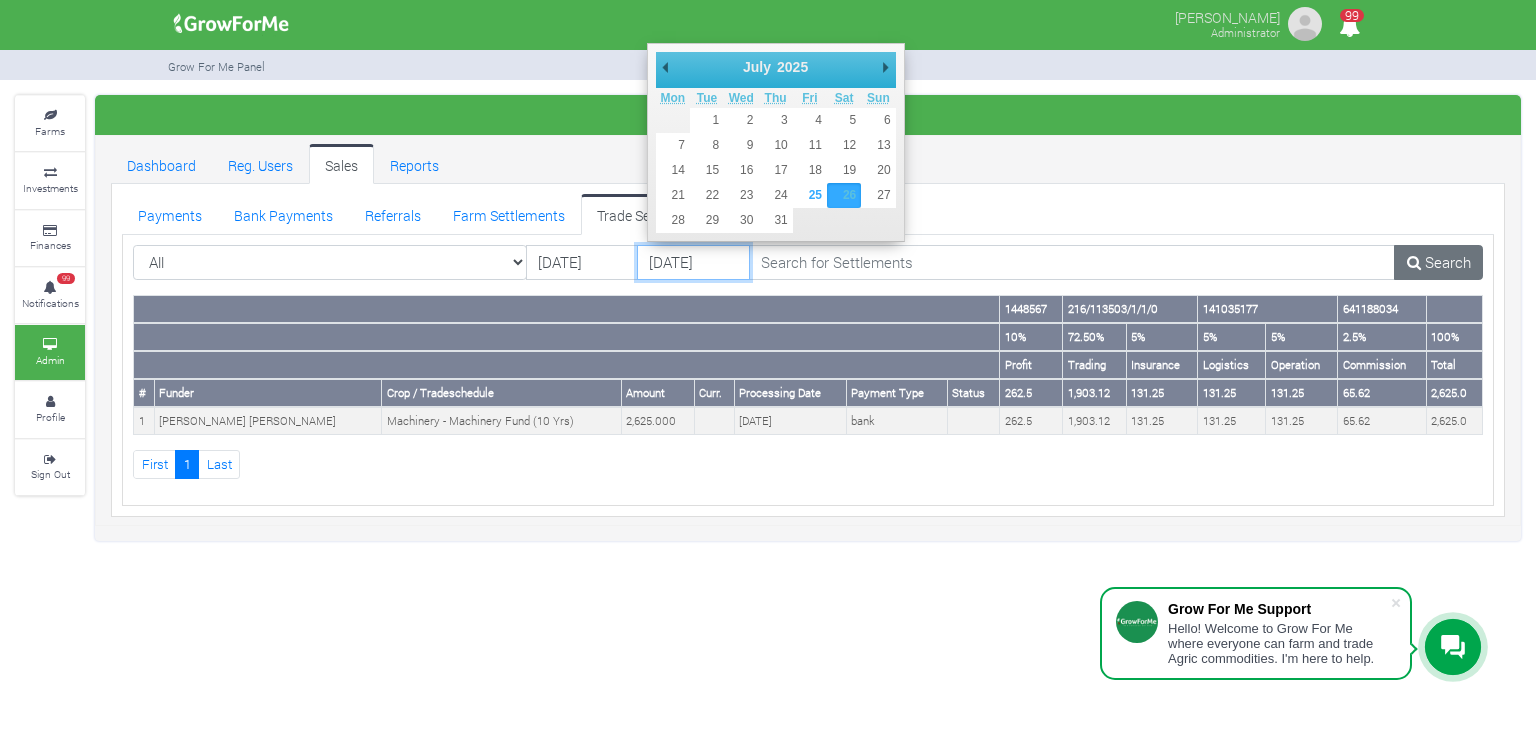 click on "26/07/2025" at bounding box center (693, 263) 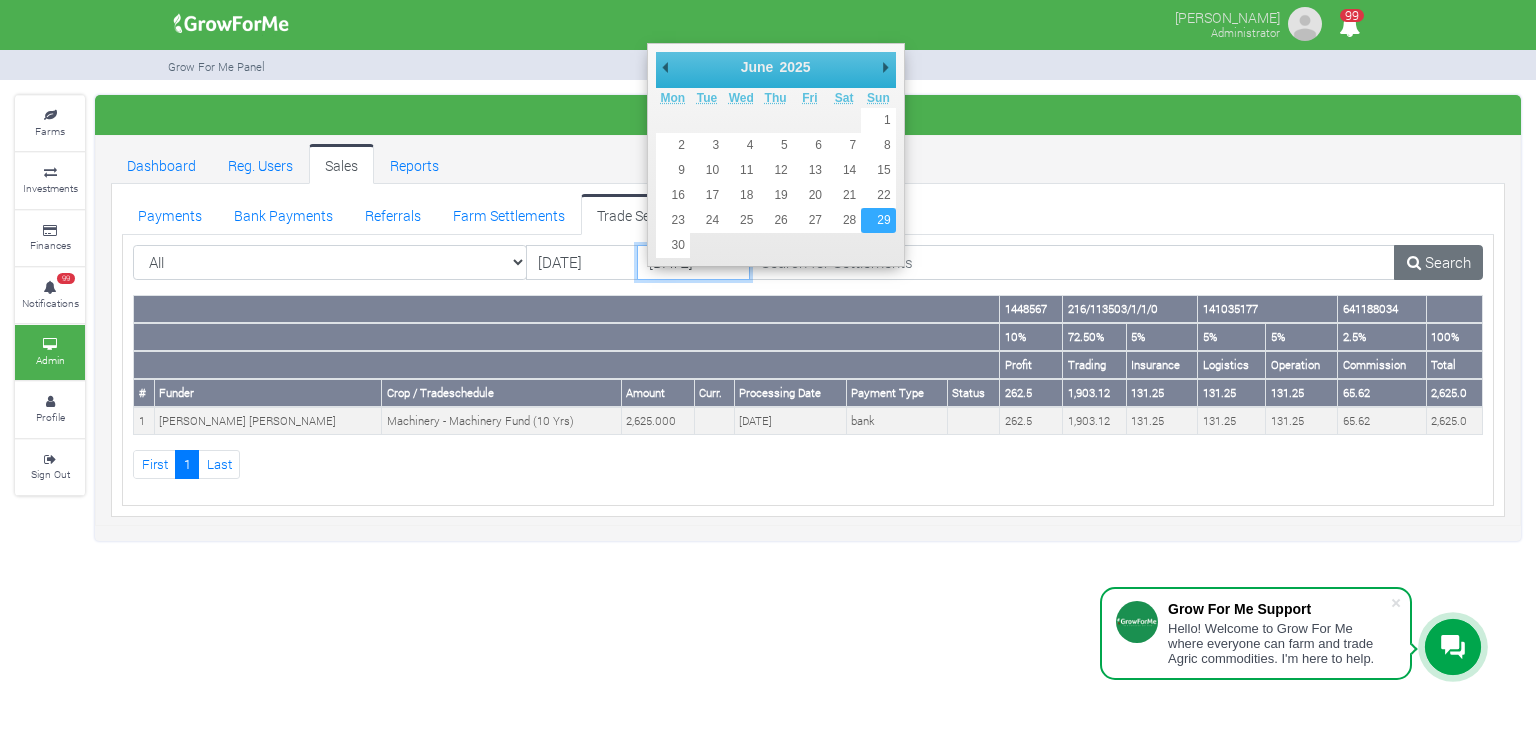 type on "[DATE]" 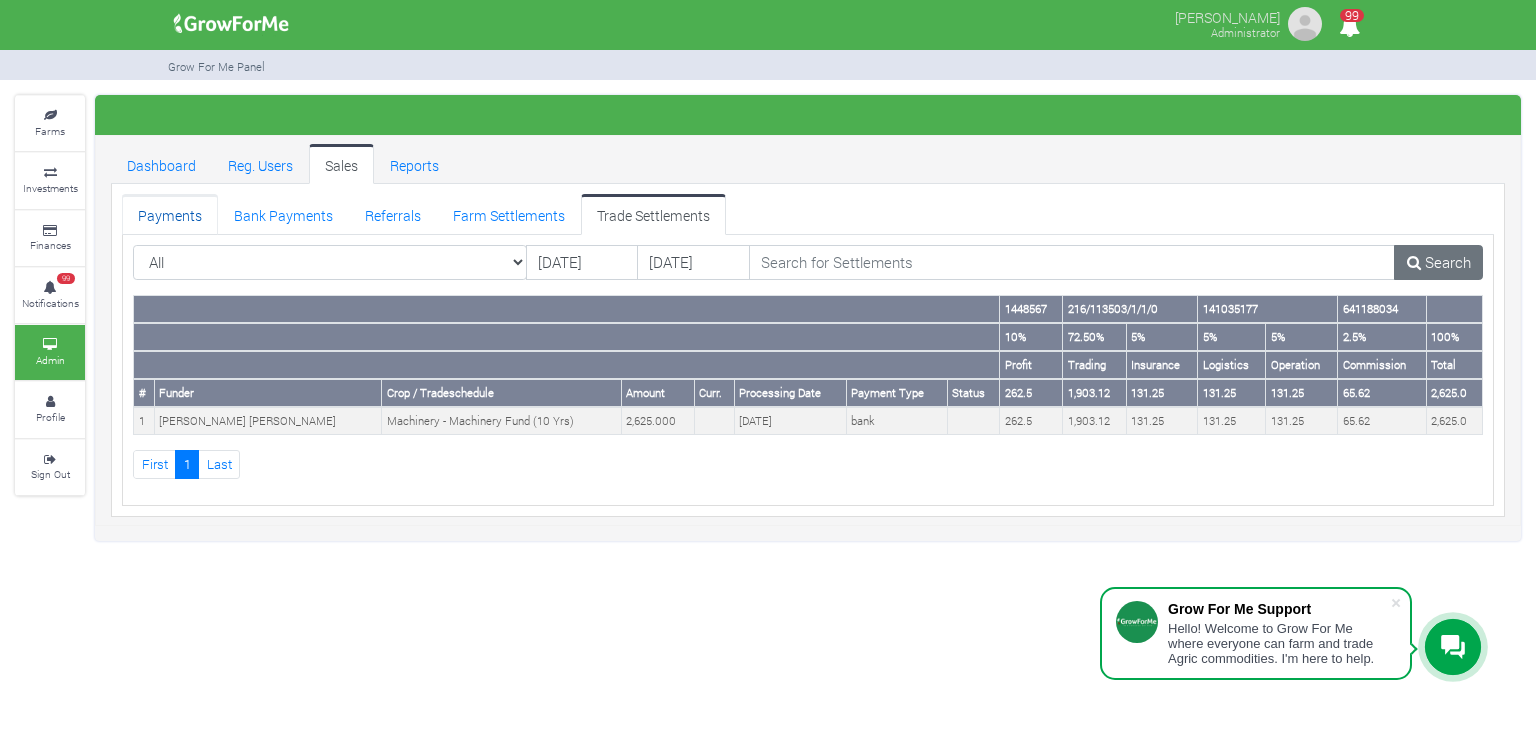 click on "Payments" at bounding box center (170, 214) 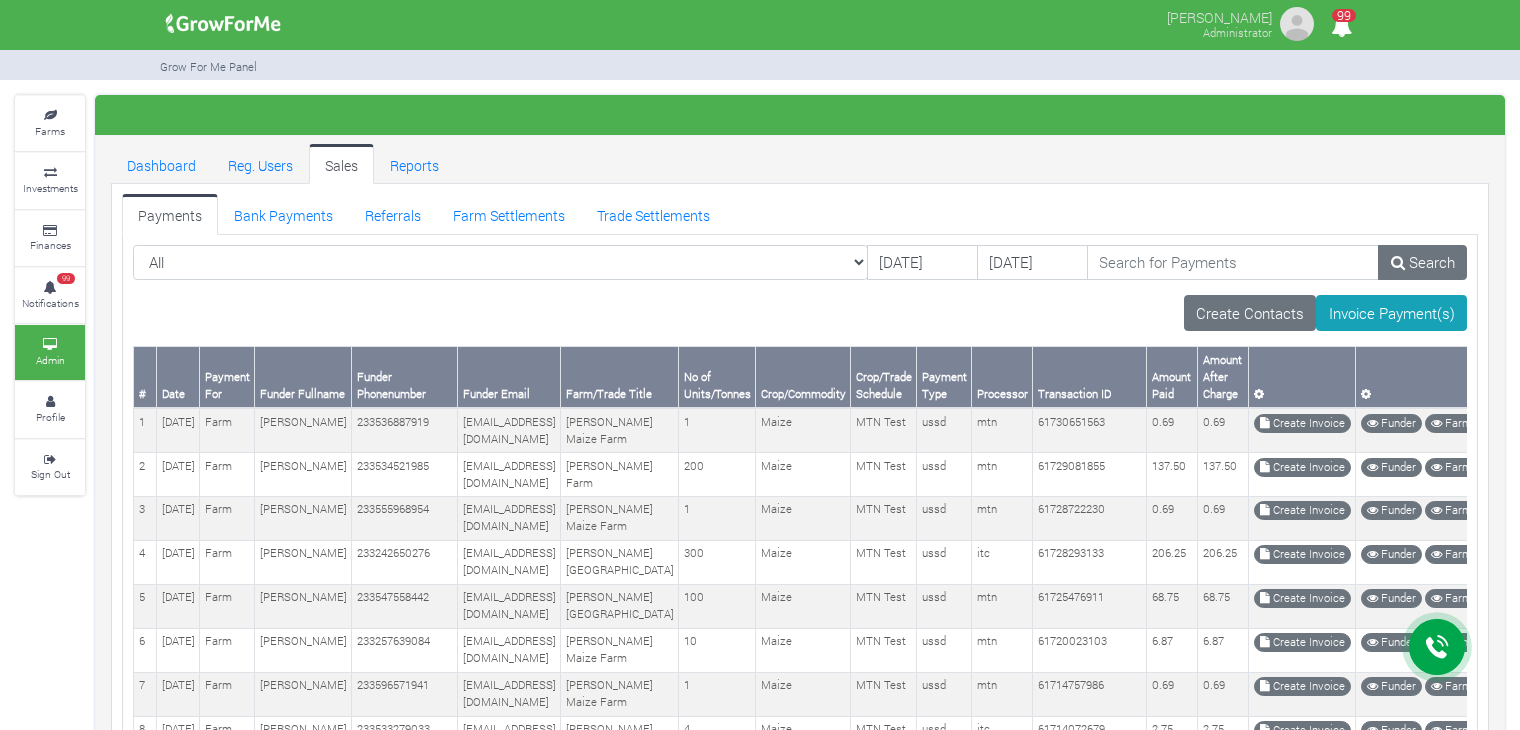 scroll, scrollTop: 0, scrollLeft: 0, axis: both 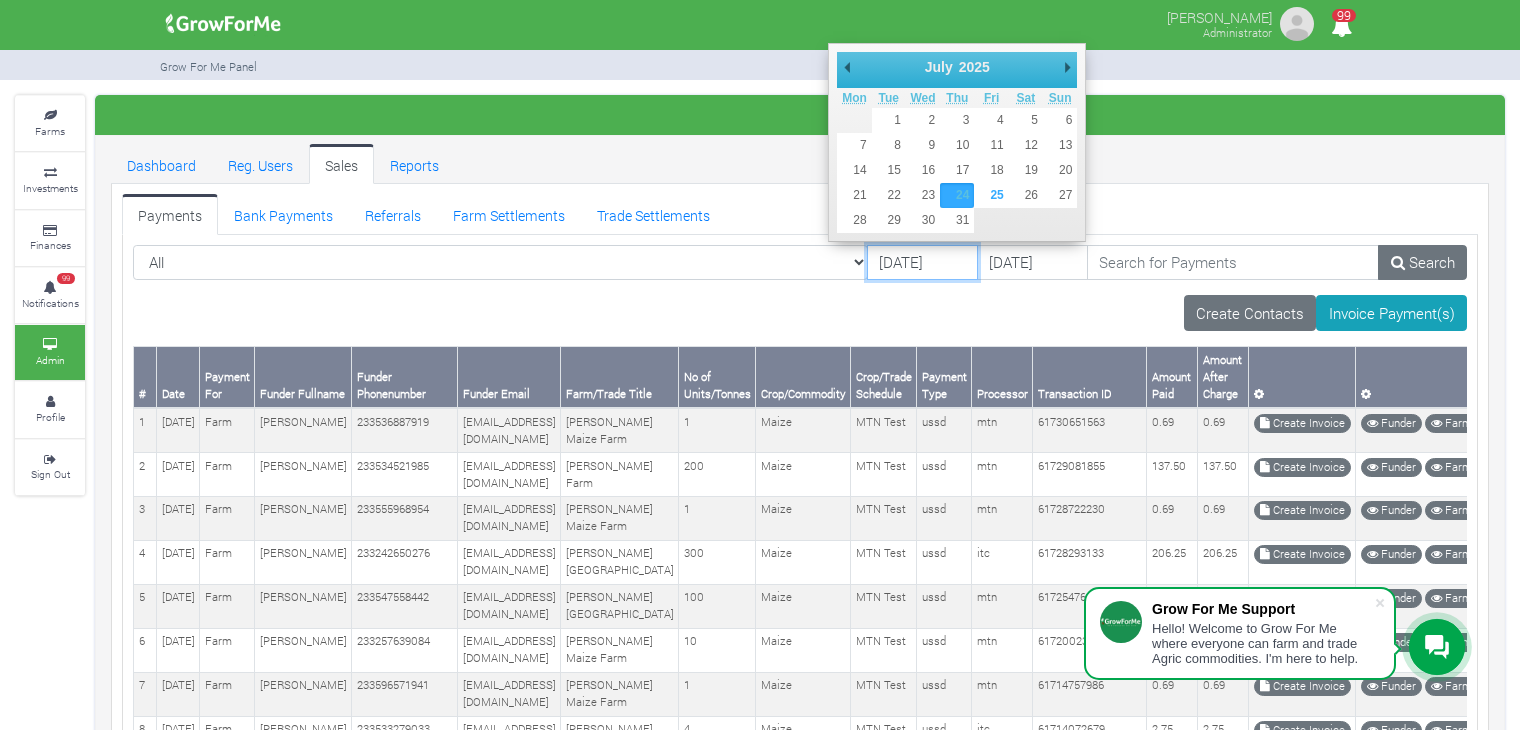 click on "[DATE]" at bounding box center [922, 263] 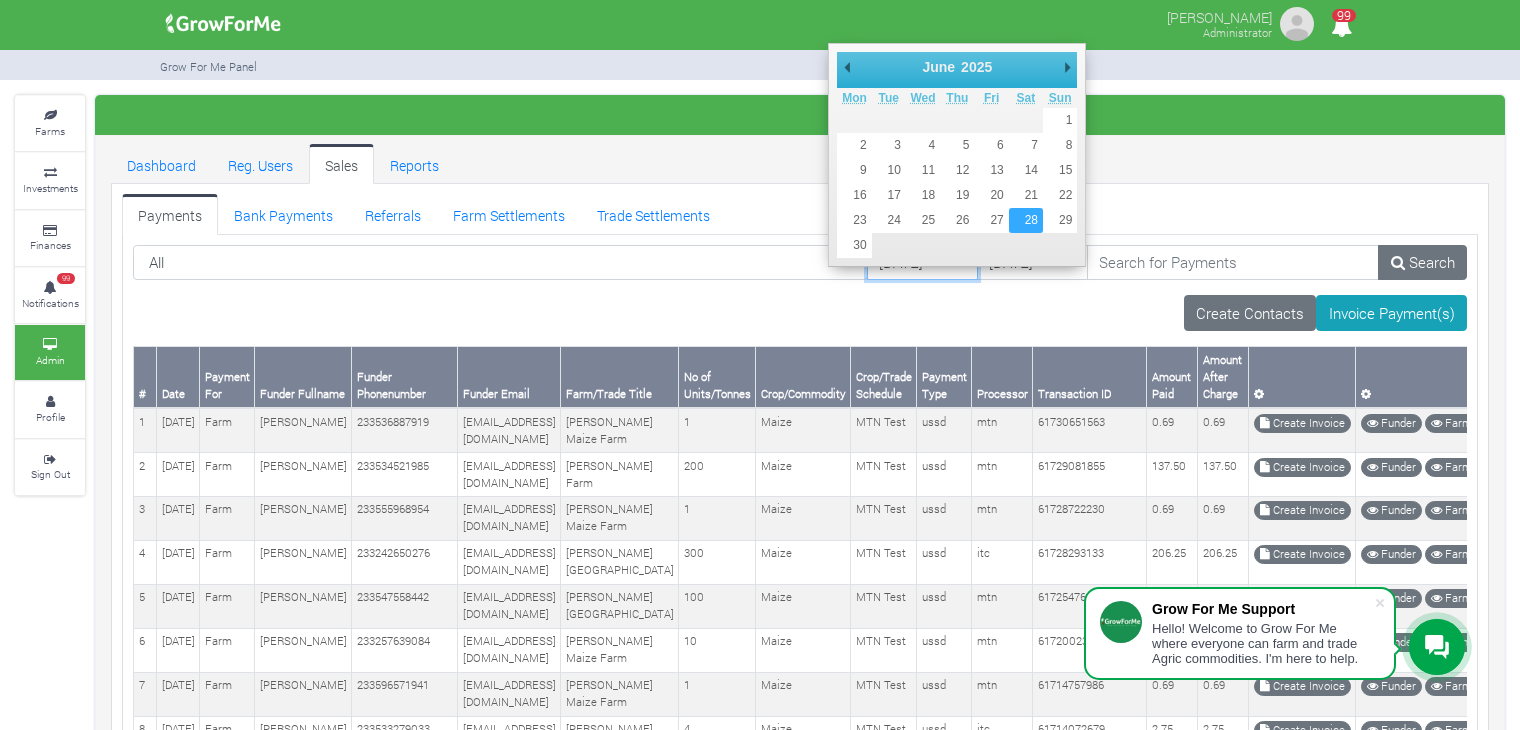 type on "[DATE]" 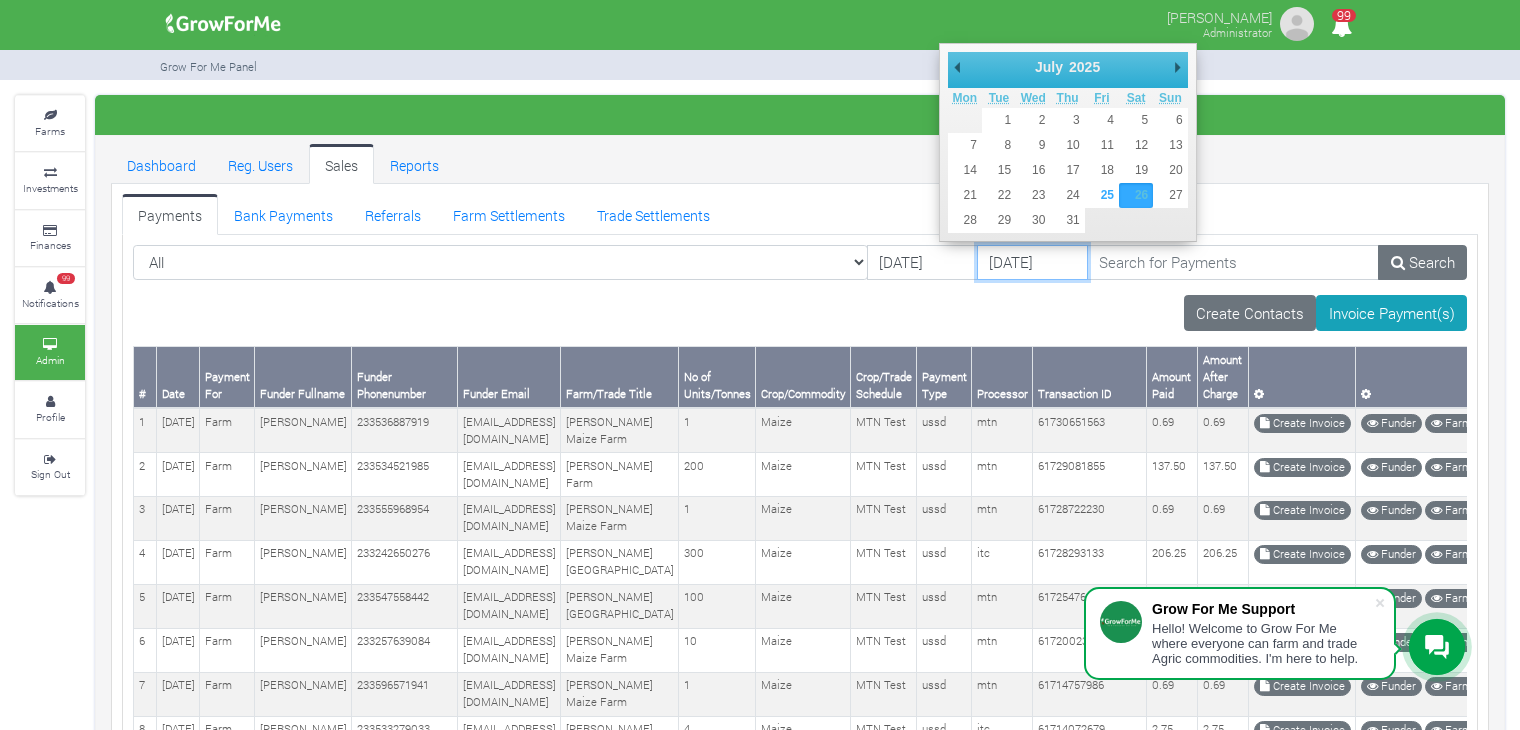click on "26/07/2025" at bounding box center (1032, 263) 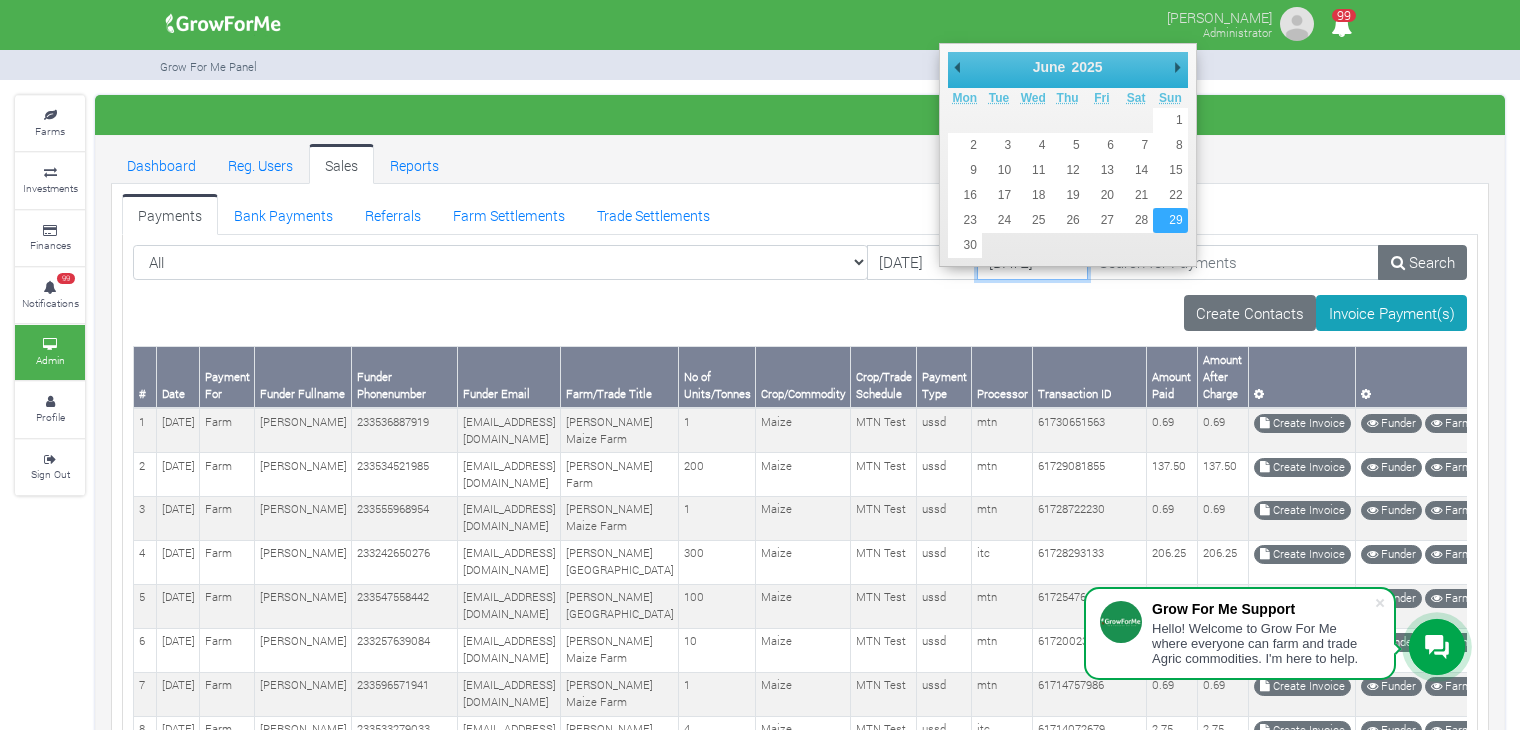 type on "[DATE]" 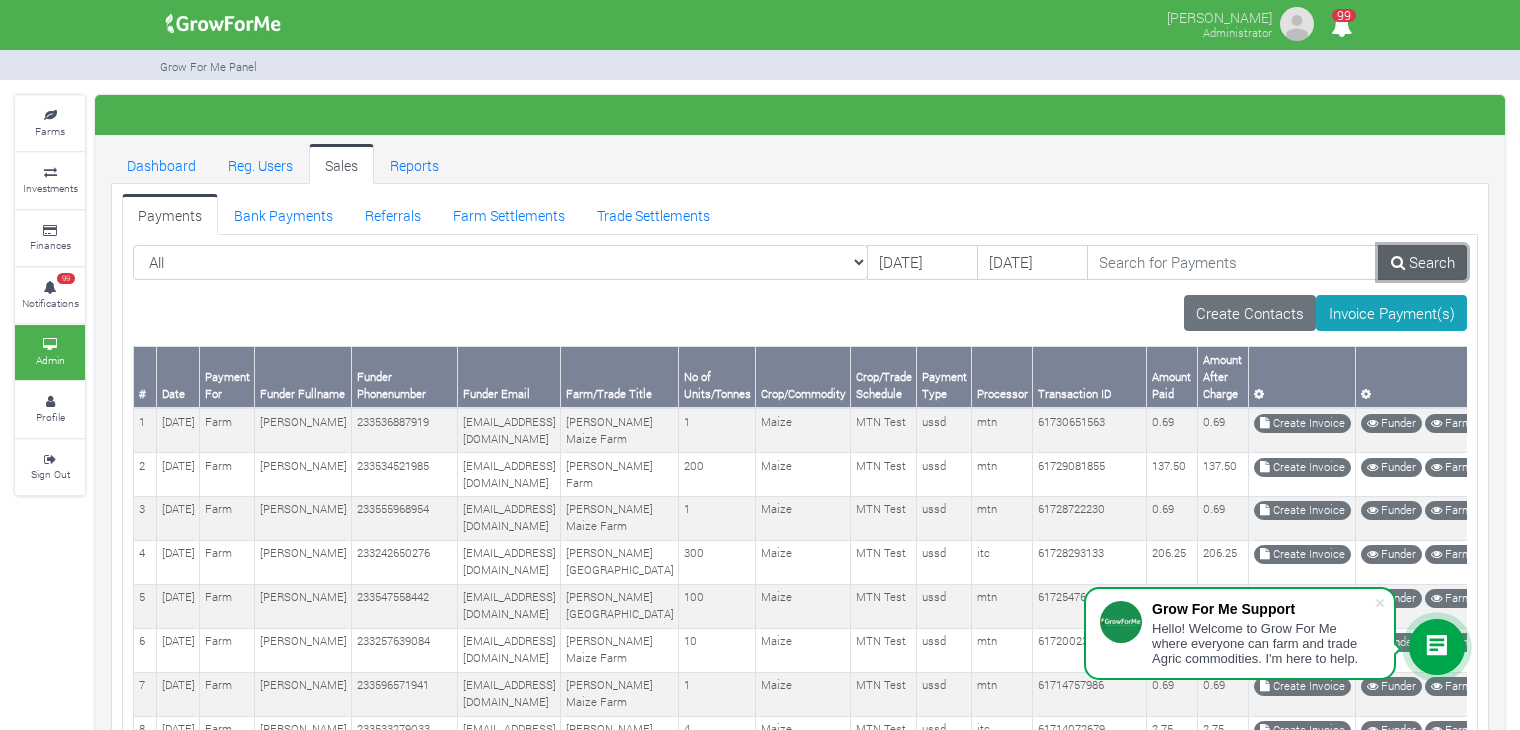 click on "Search" at bounding box center (1422, 263) 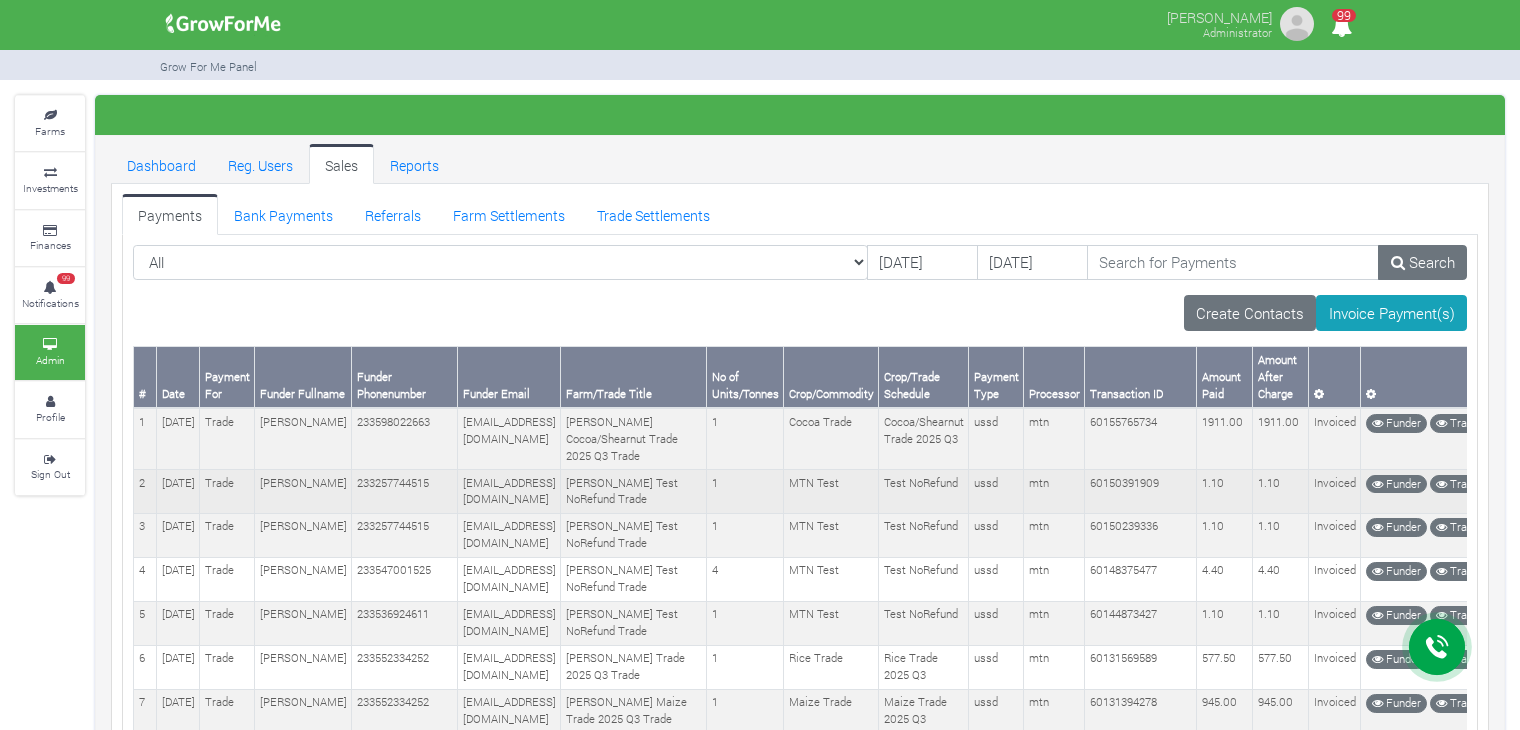 scroll, scrollTop: 0, scrollLeft: 0, axis: both 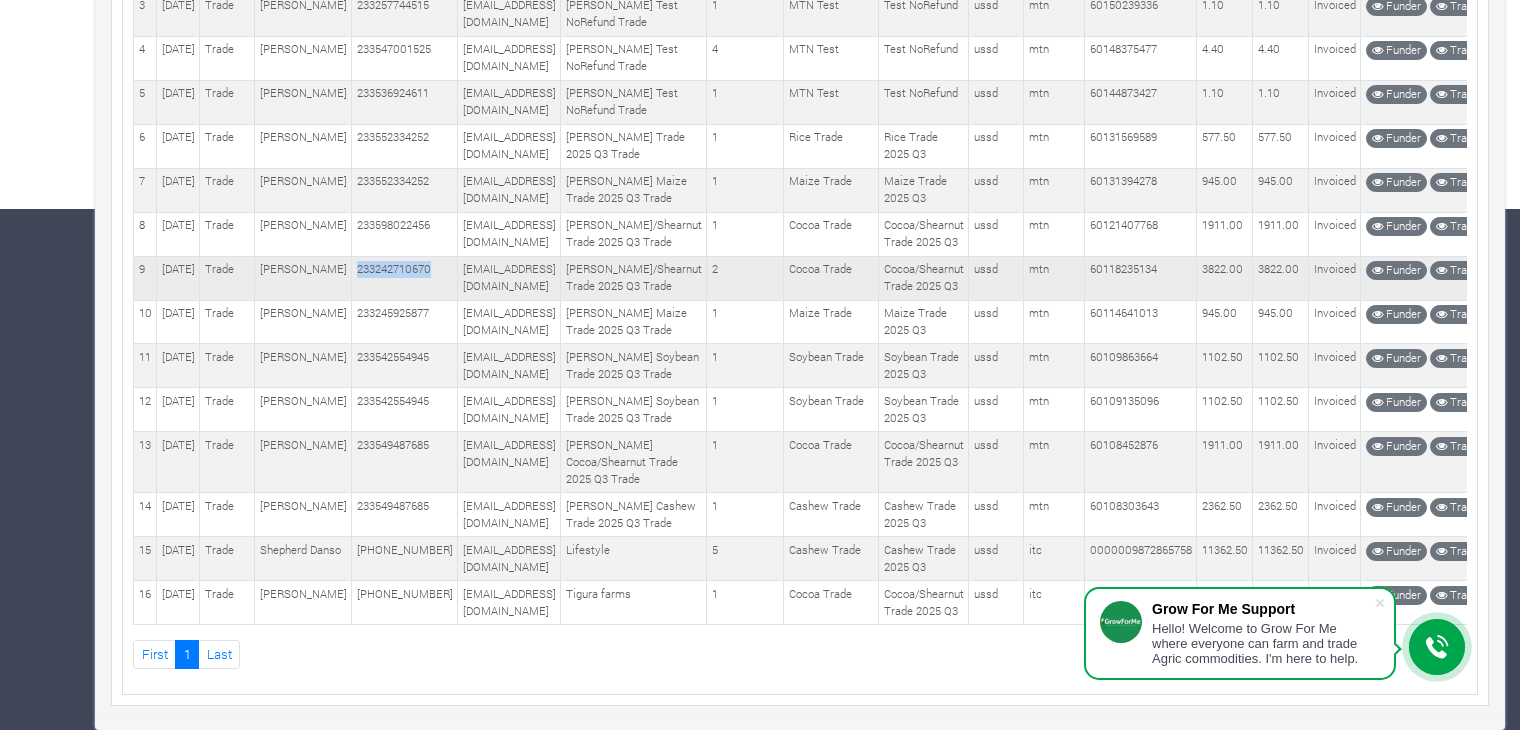 drag, startPoint x: 411, startPoint y: 494, endPoint x: 332, endPoint y: 505, distance: 79.762146 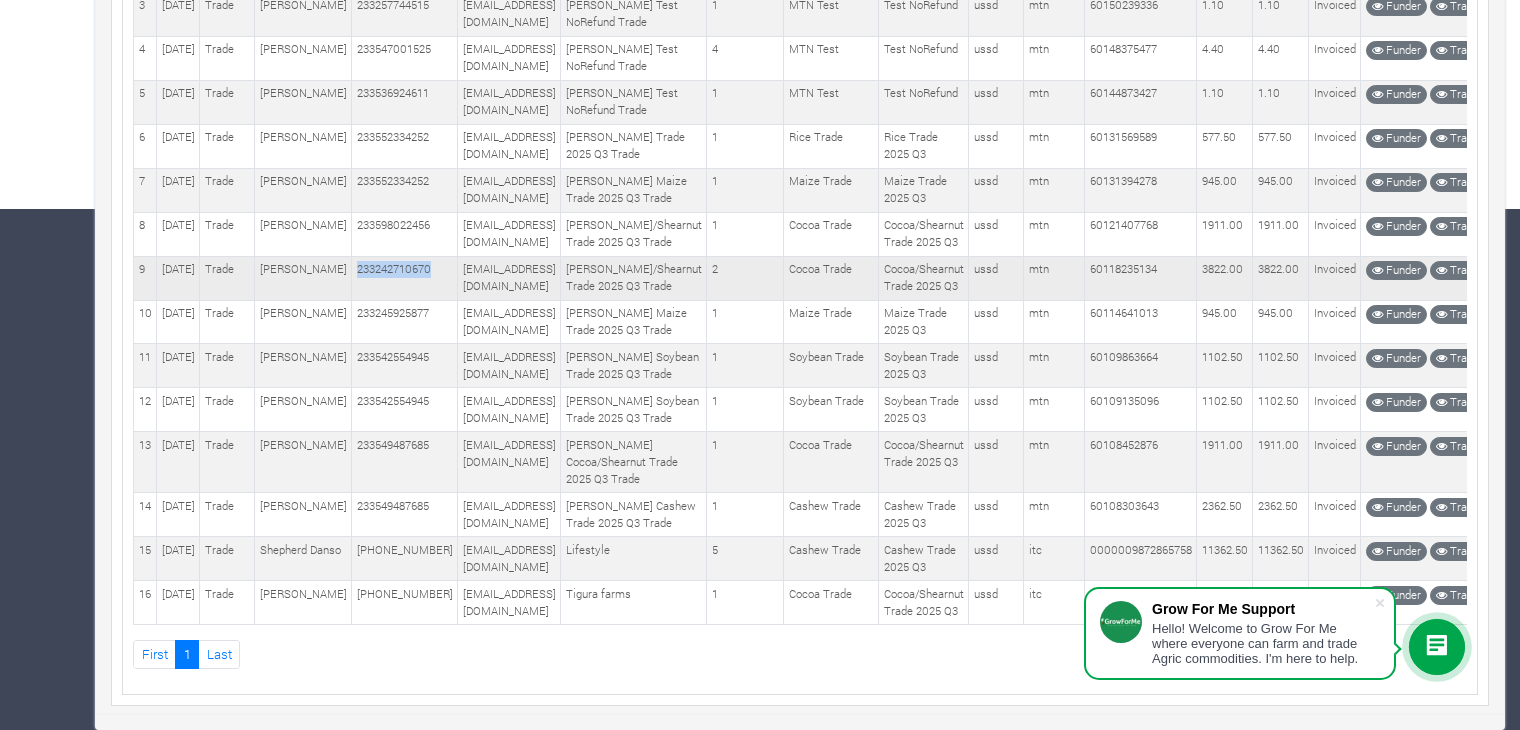 copy on "233242710670" 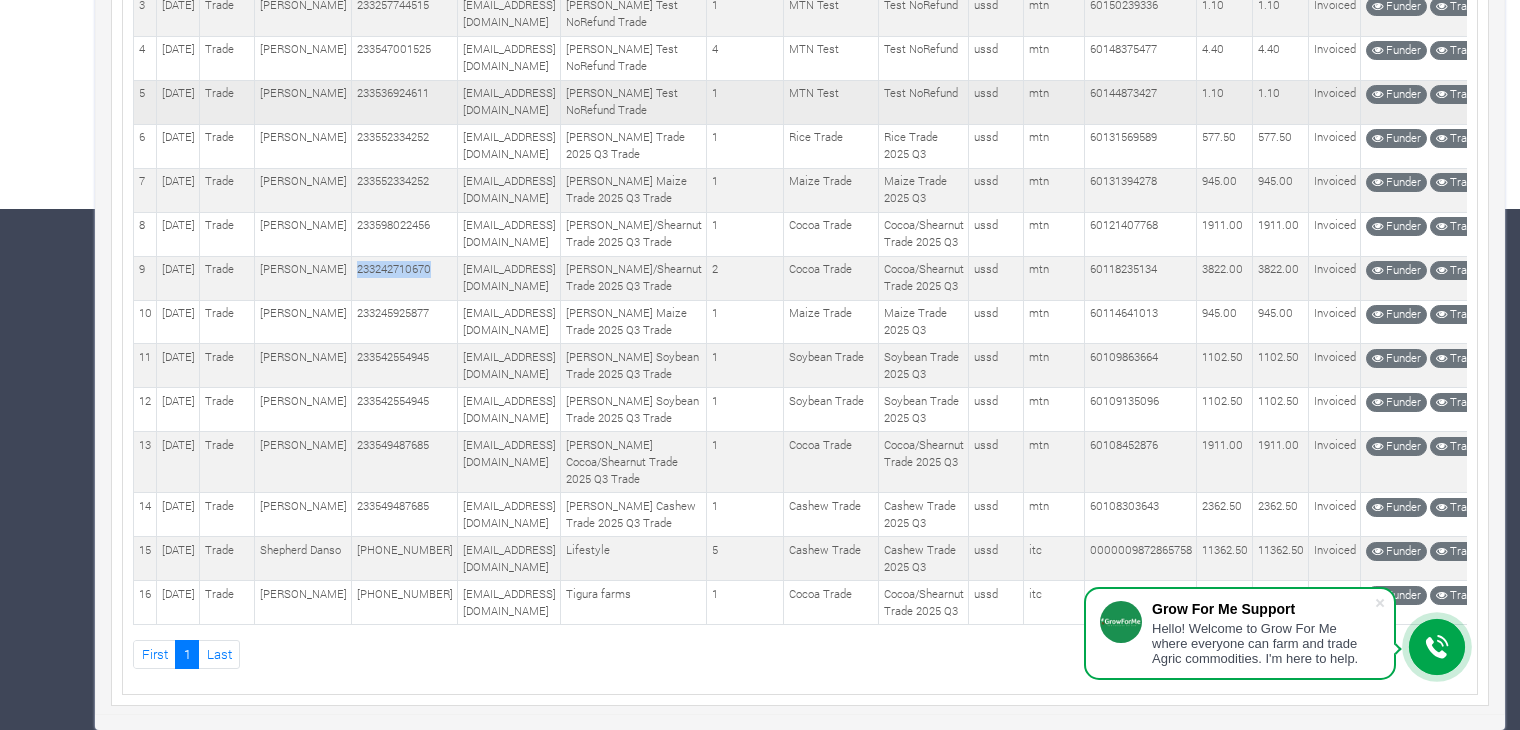scroll, scrollTop: 0, scrollLeft: 0, axis: both 